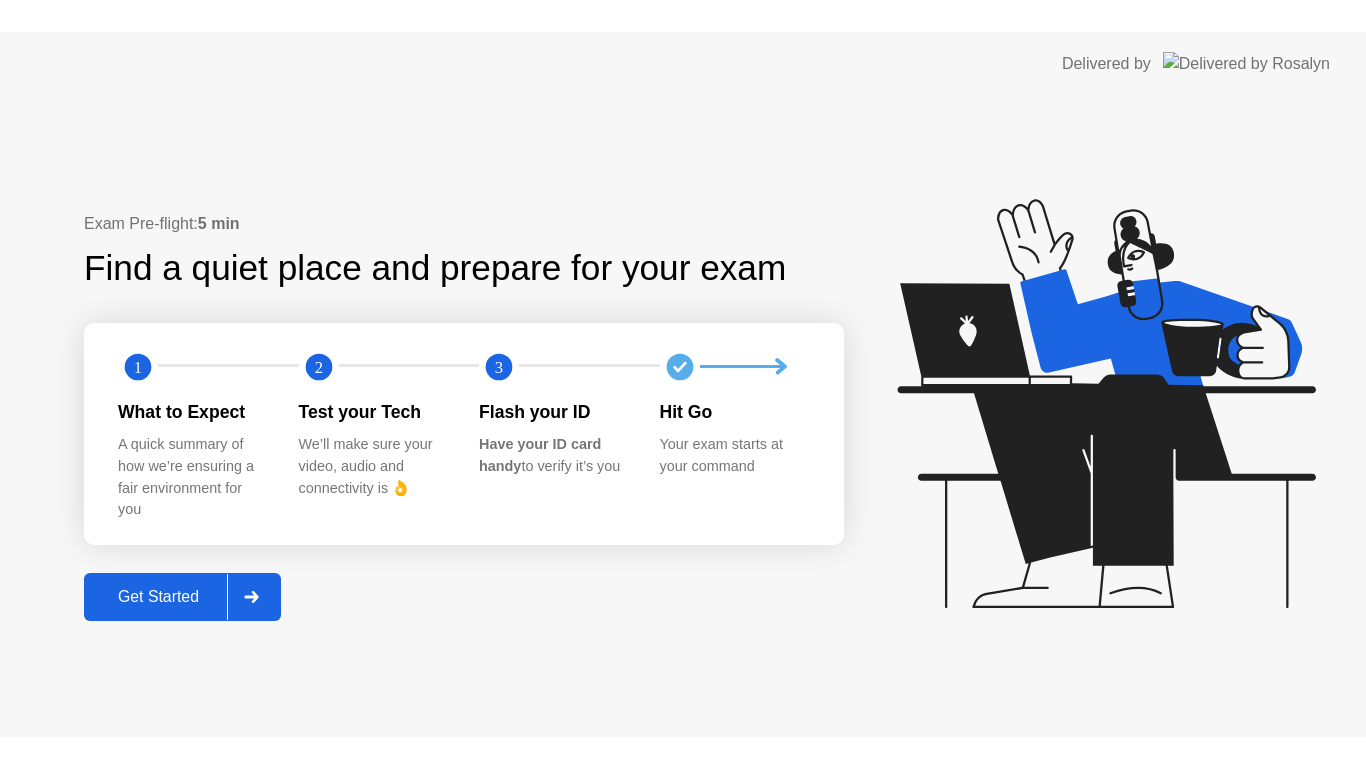 scroll, scrollTop: 0, scrollLeft: 0, axis: both 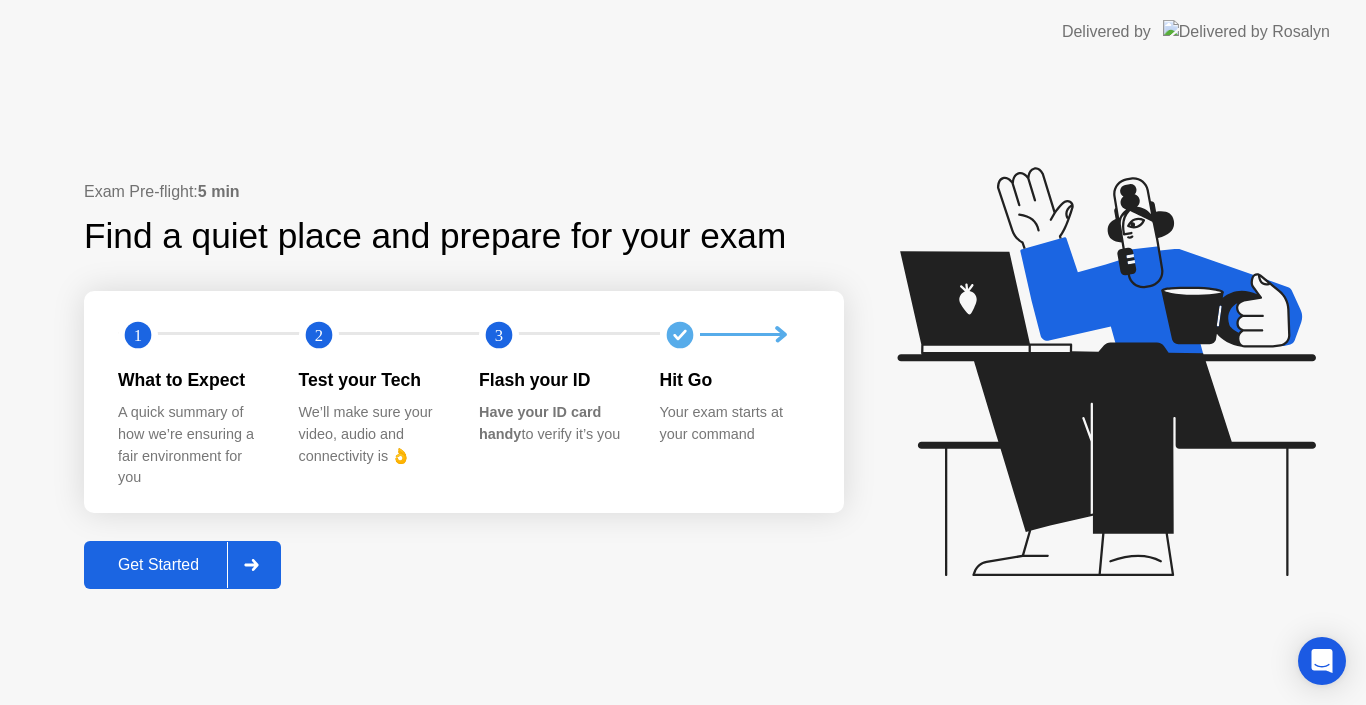 click on "Get Started" 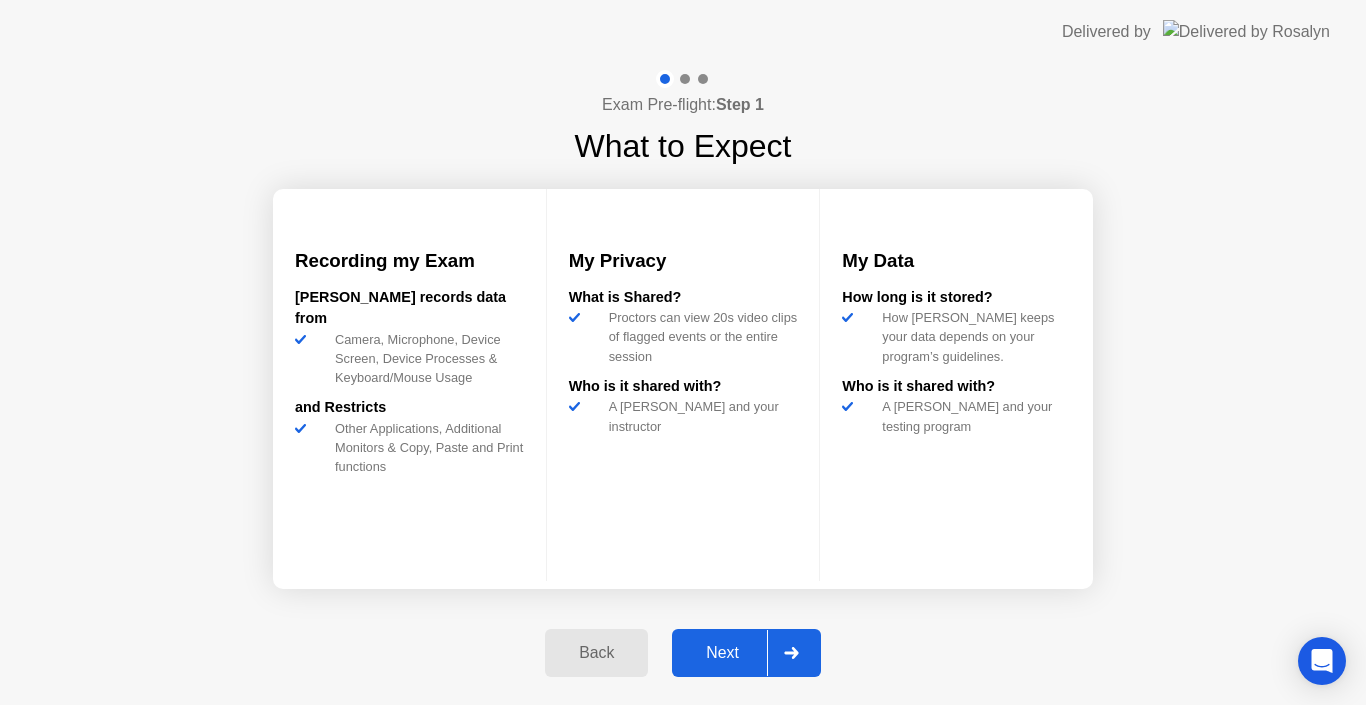 click on "Next" 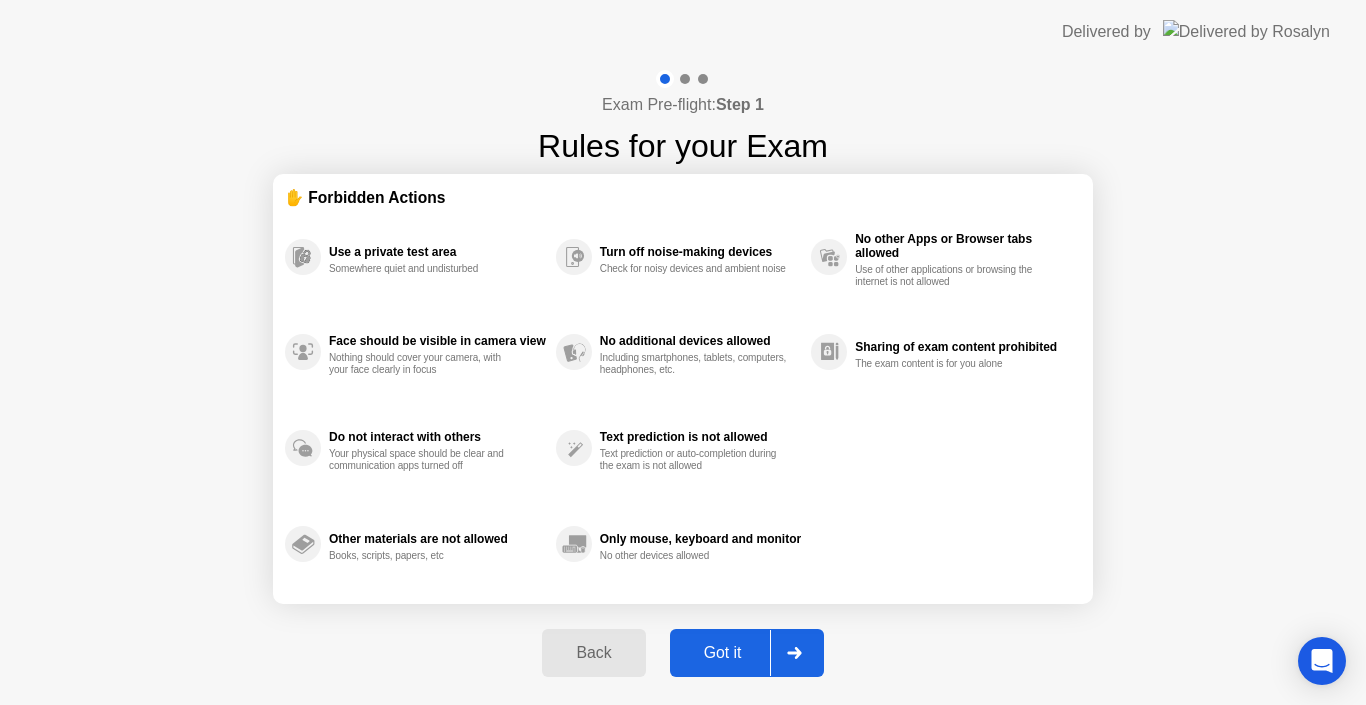 click on "Got it" 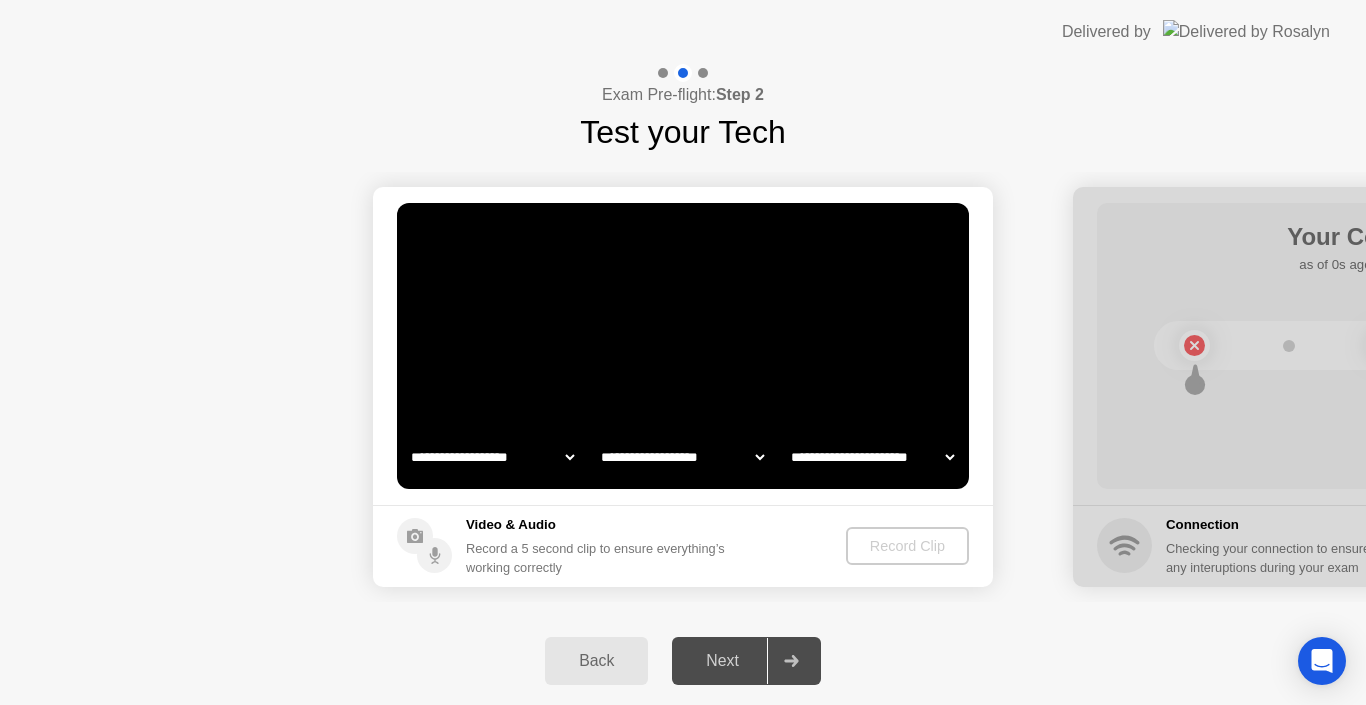select on "**********" 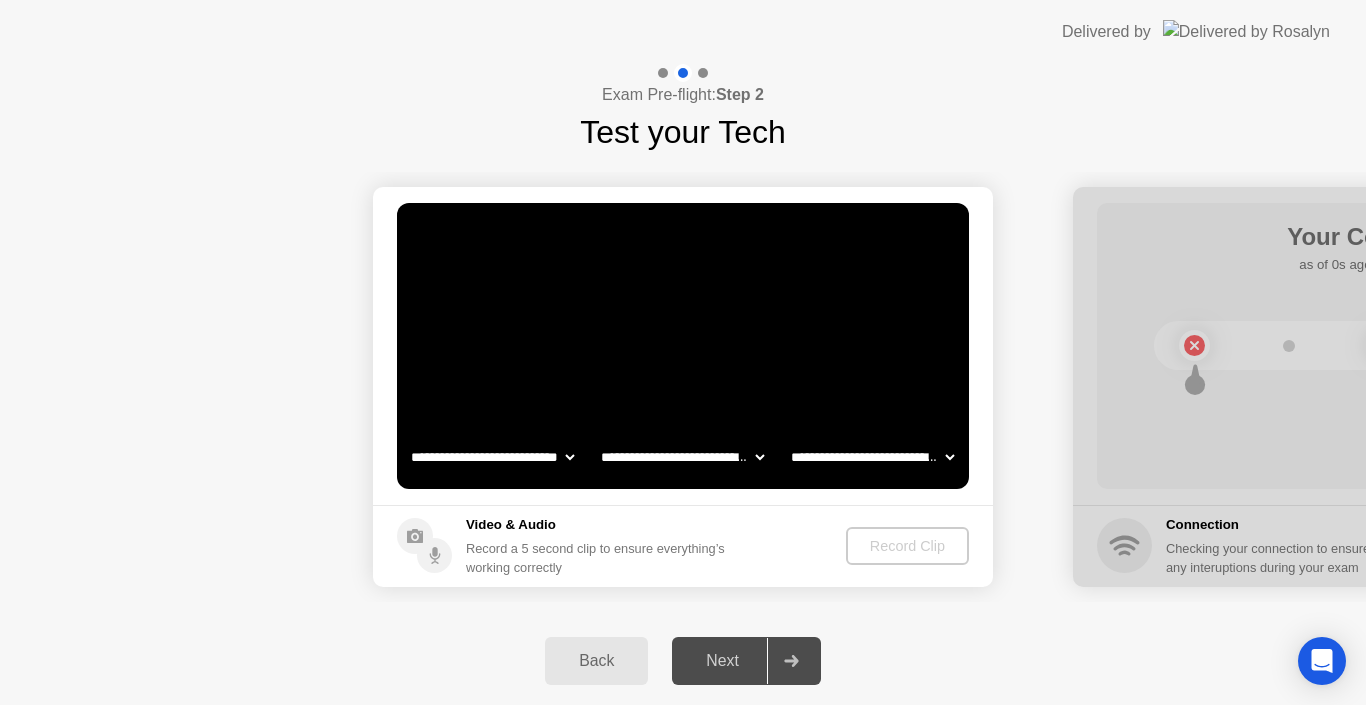 click on "Record Clip" 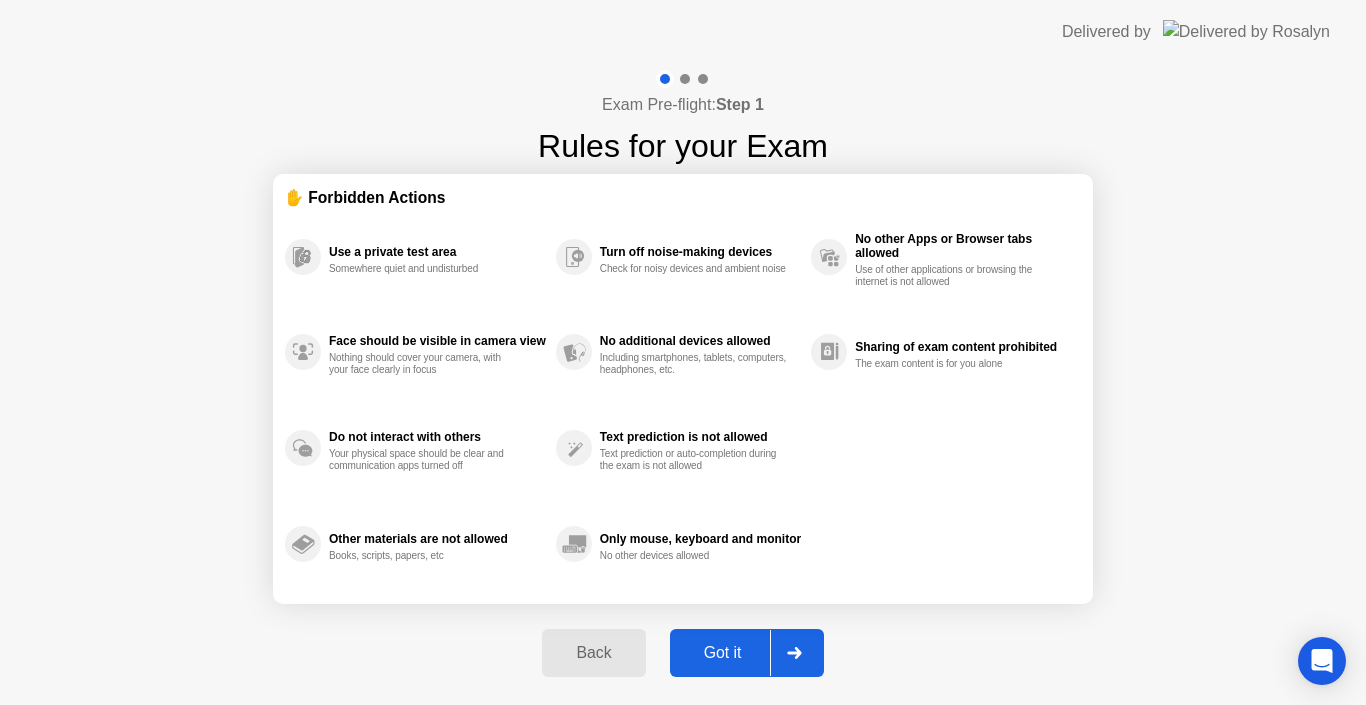 click on "Got it" 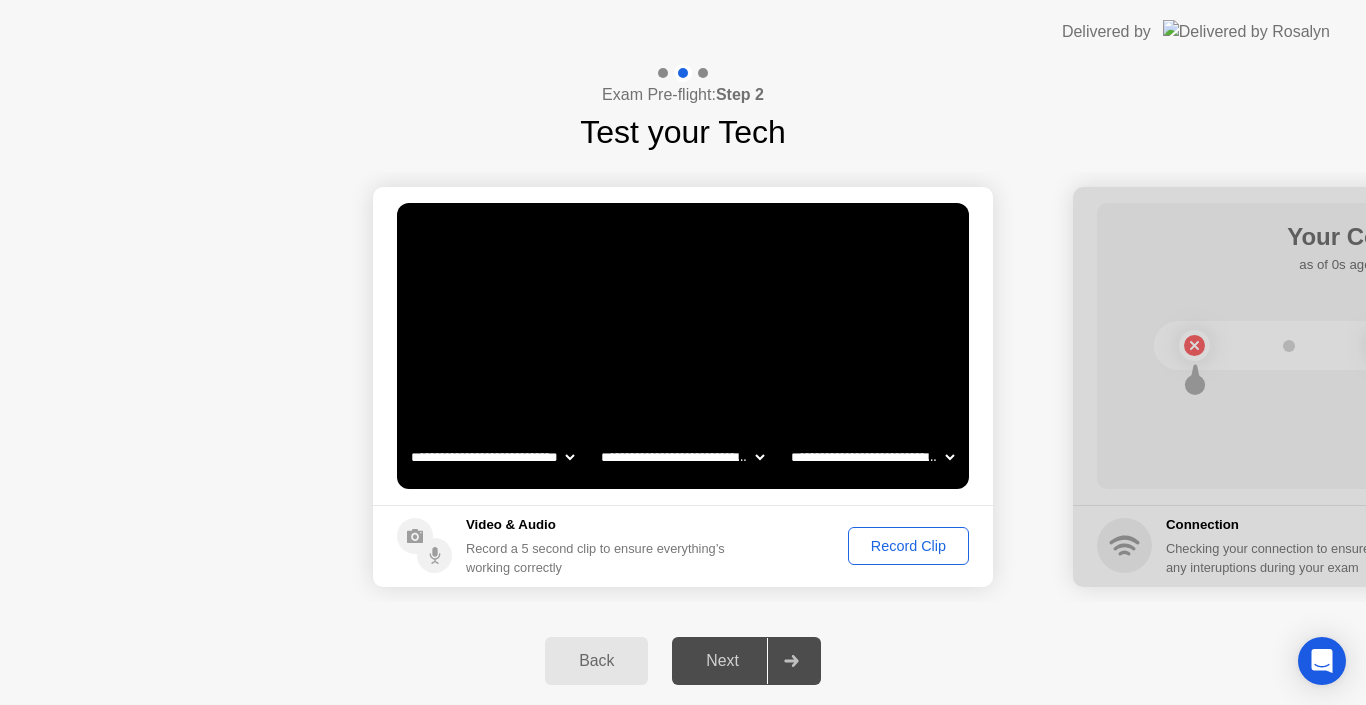 click on "Record Clip" 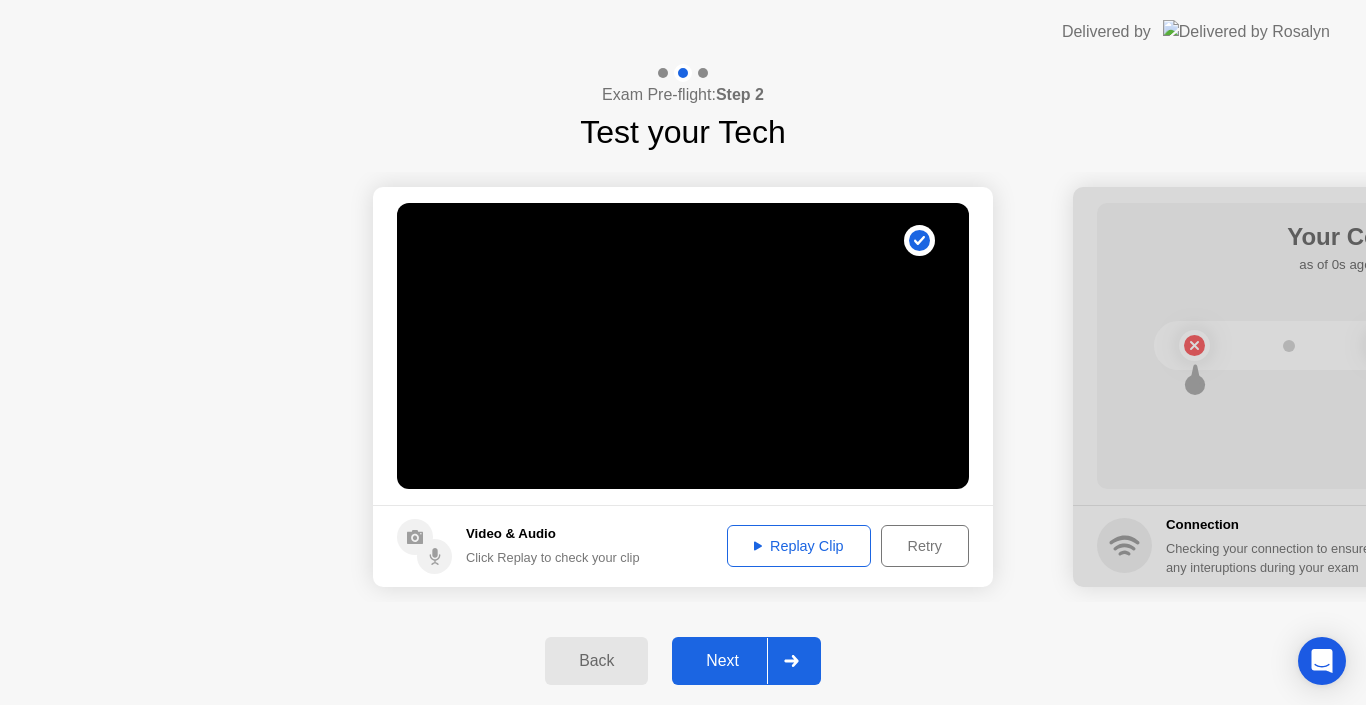click on "Replay Clip" 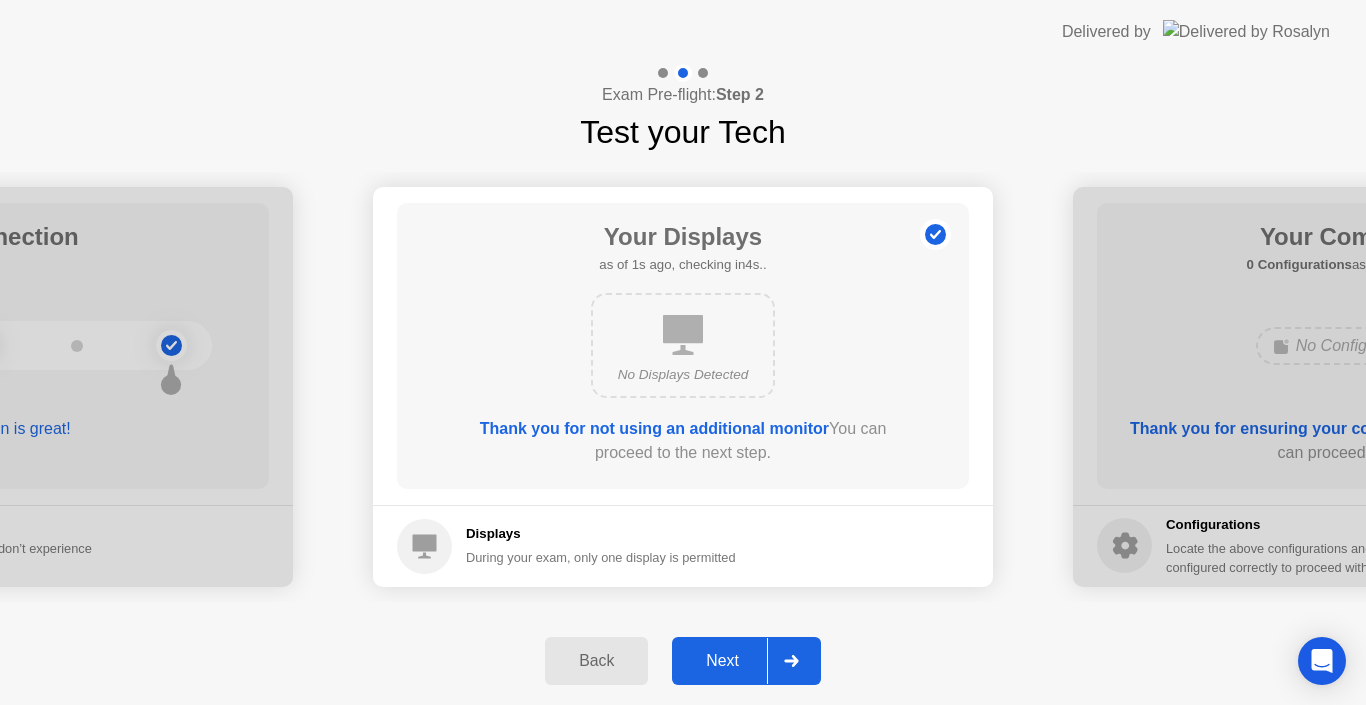 click on "Next" 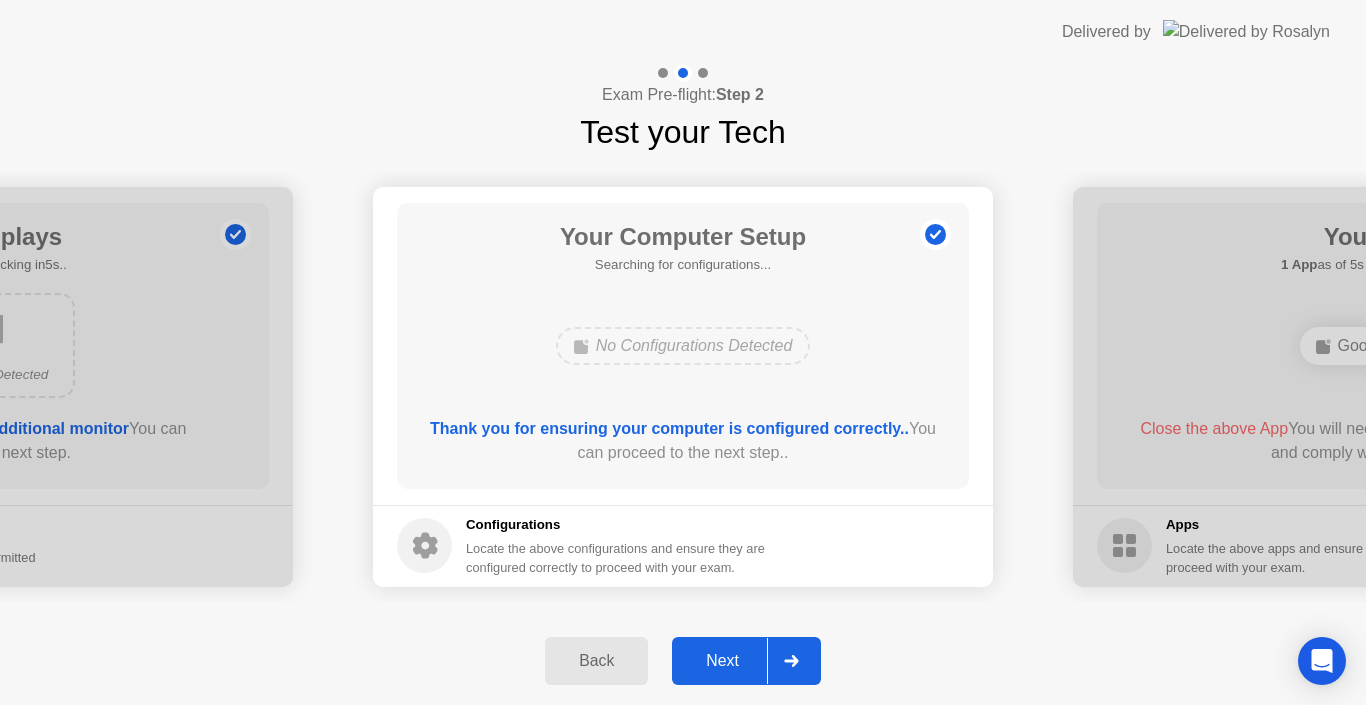 click on "Next" 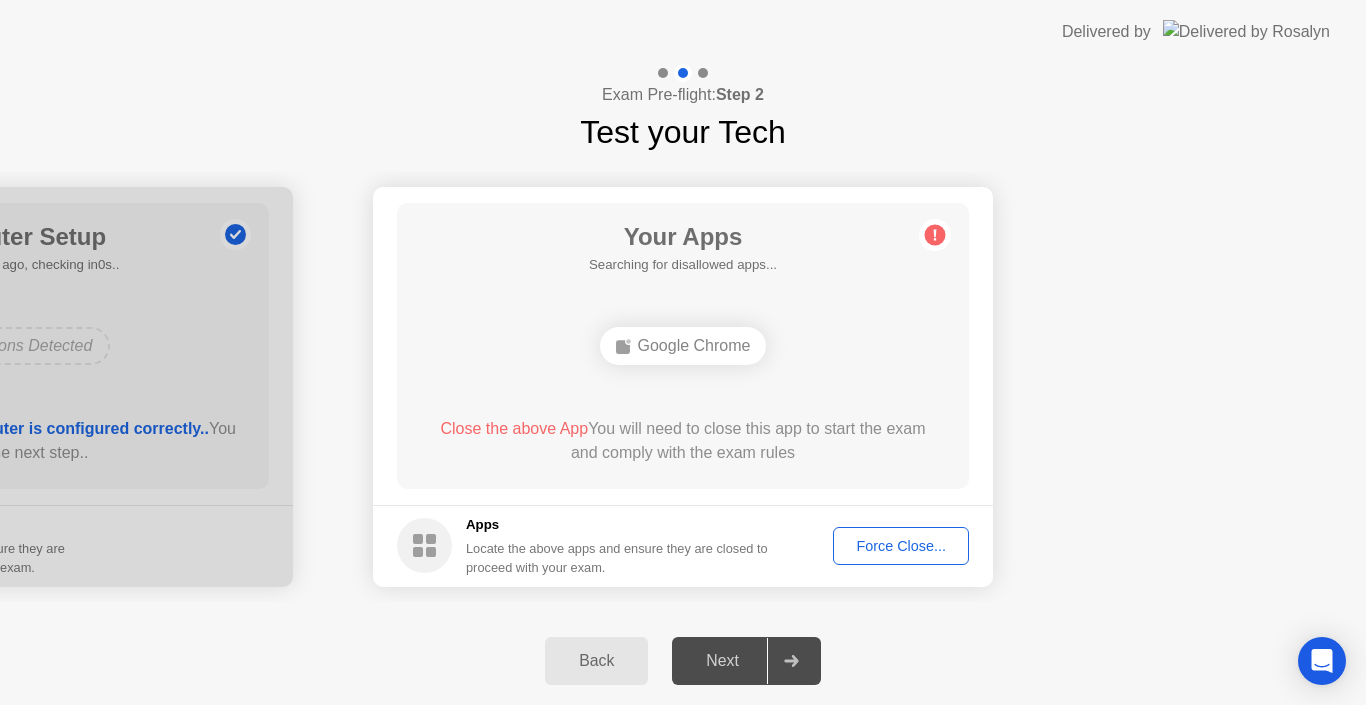 click on "Force Close..." 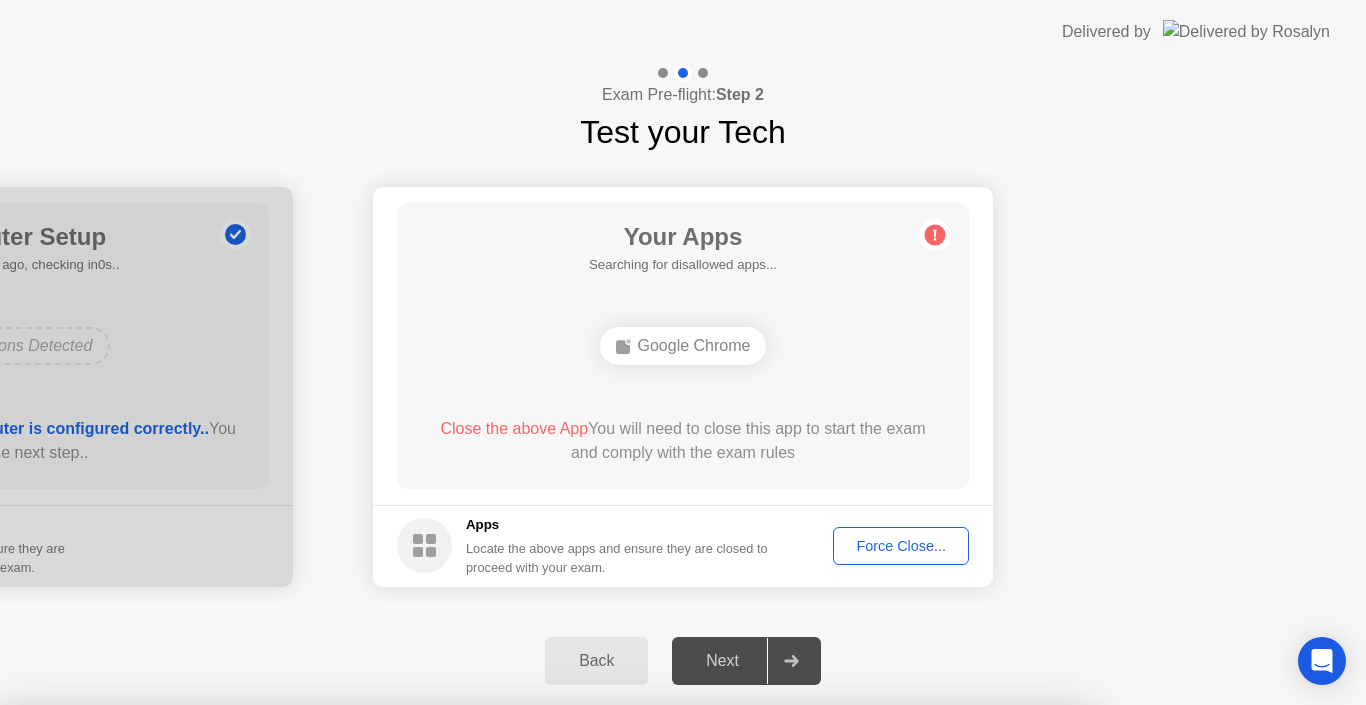 click on "Confirm" at bounding box center [613, 981] 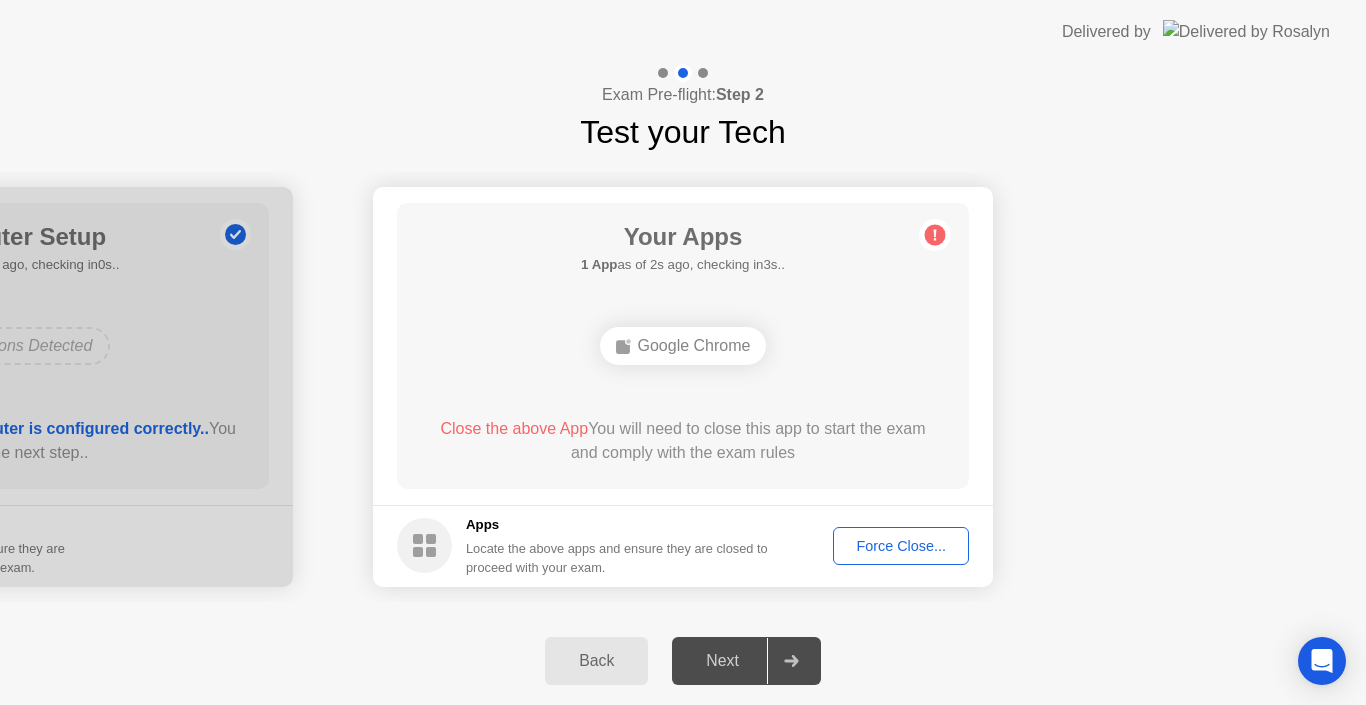 click on "Force Close..." 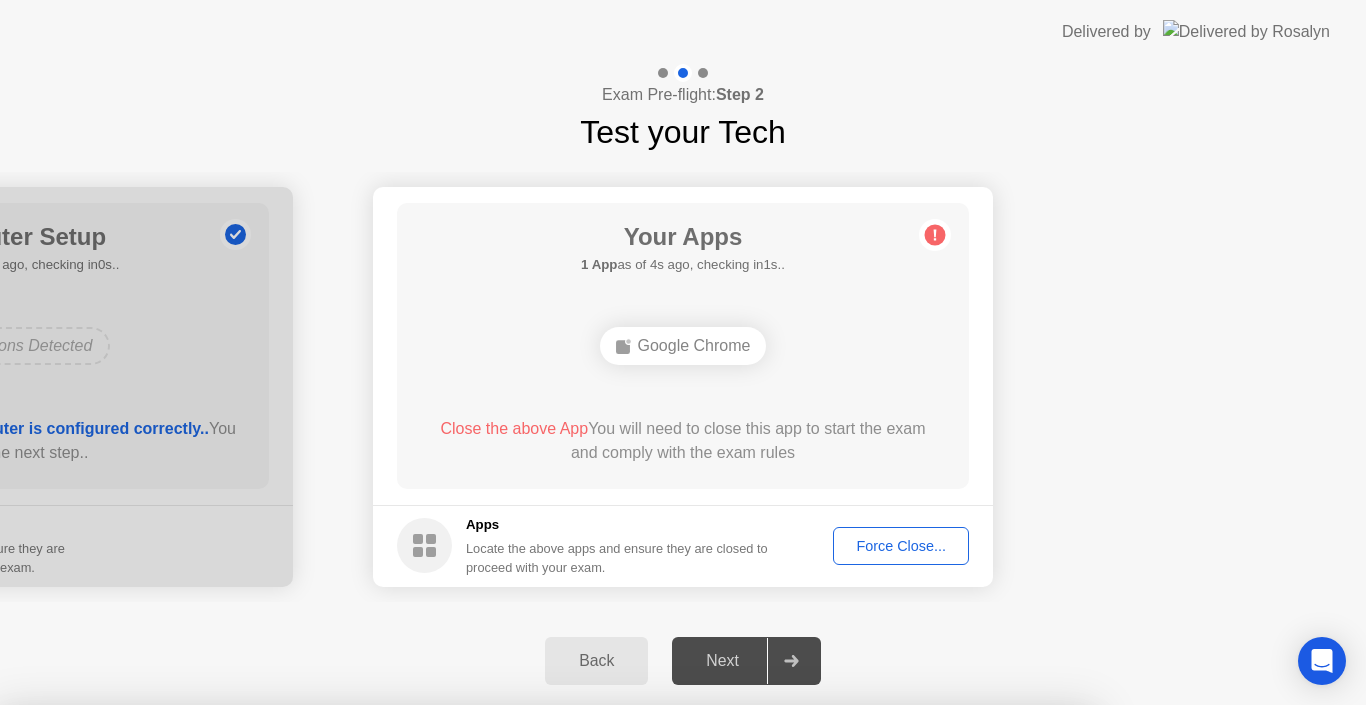 click on "Confirm" at bounding box center [613, 981] 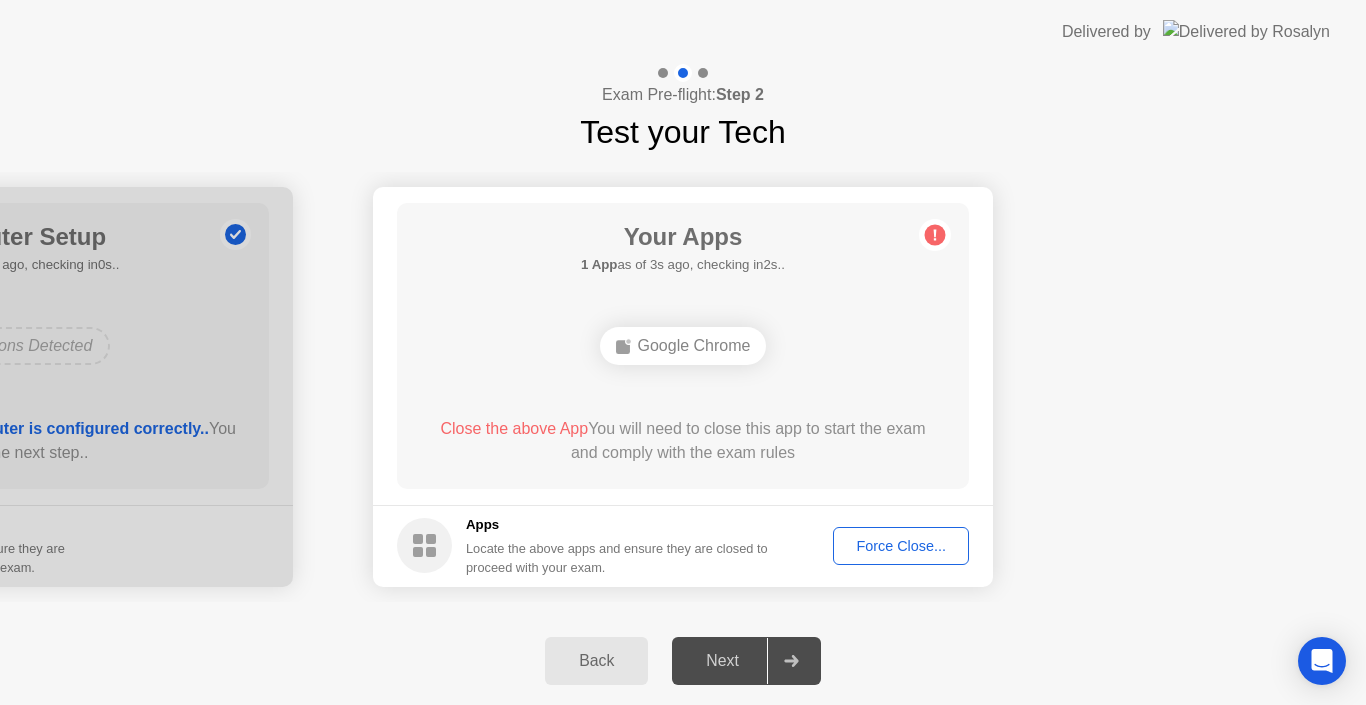 click on "Force Close..." 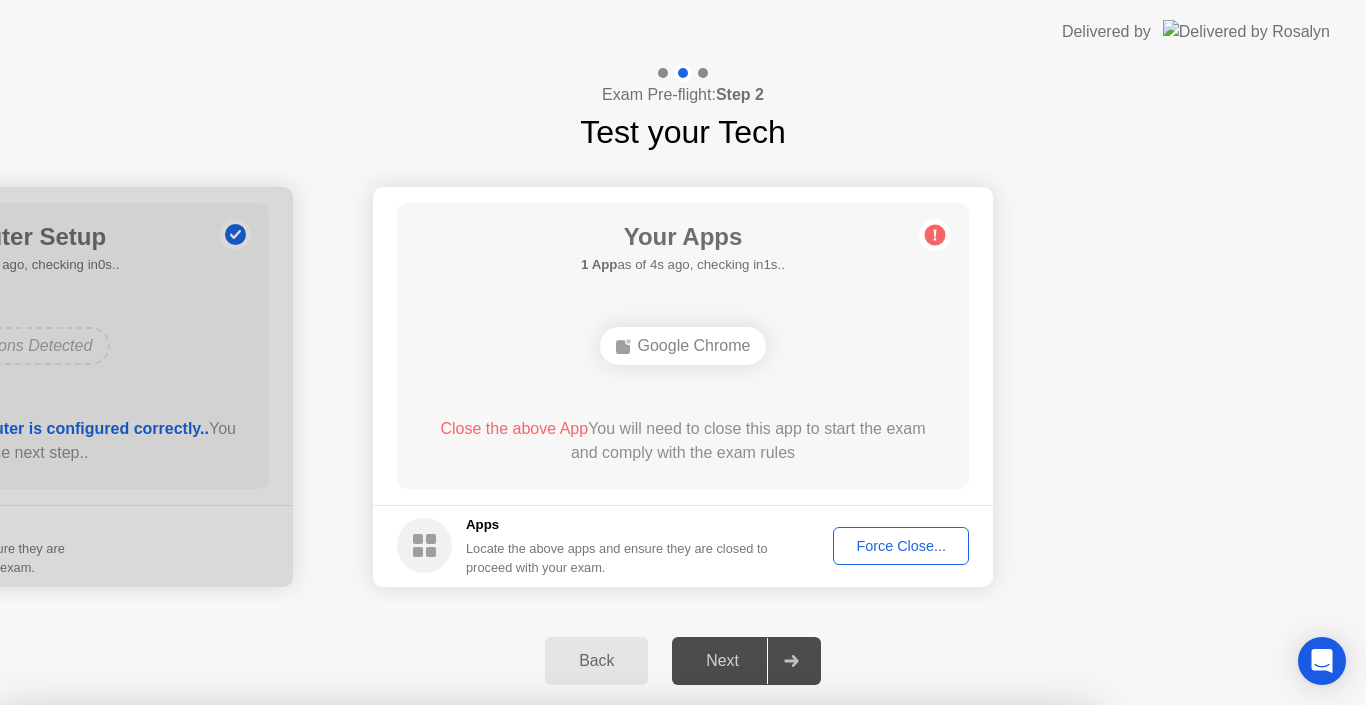 click on "Confirm" at bounding box center [613, 981] 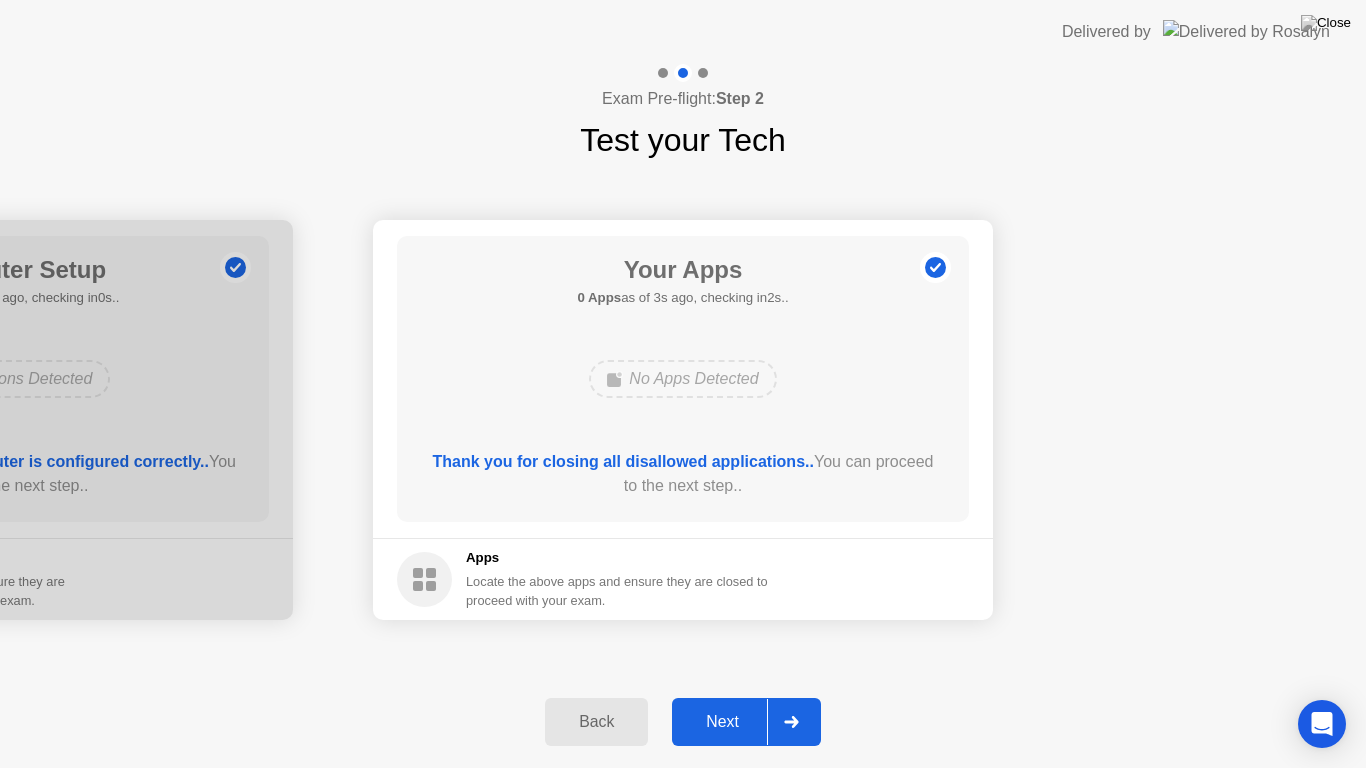 click on "Next" 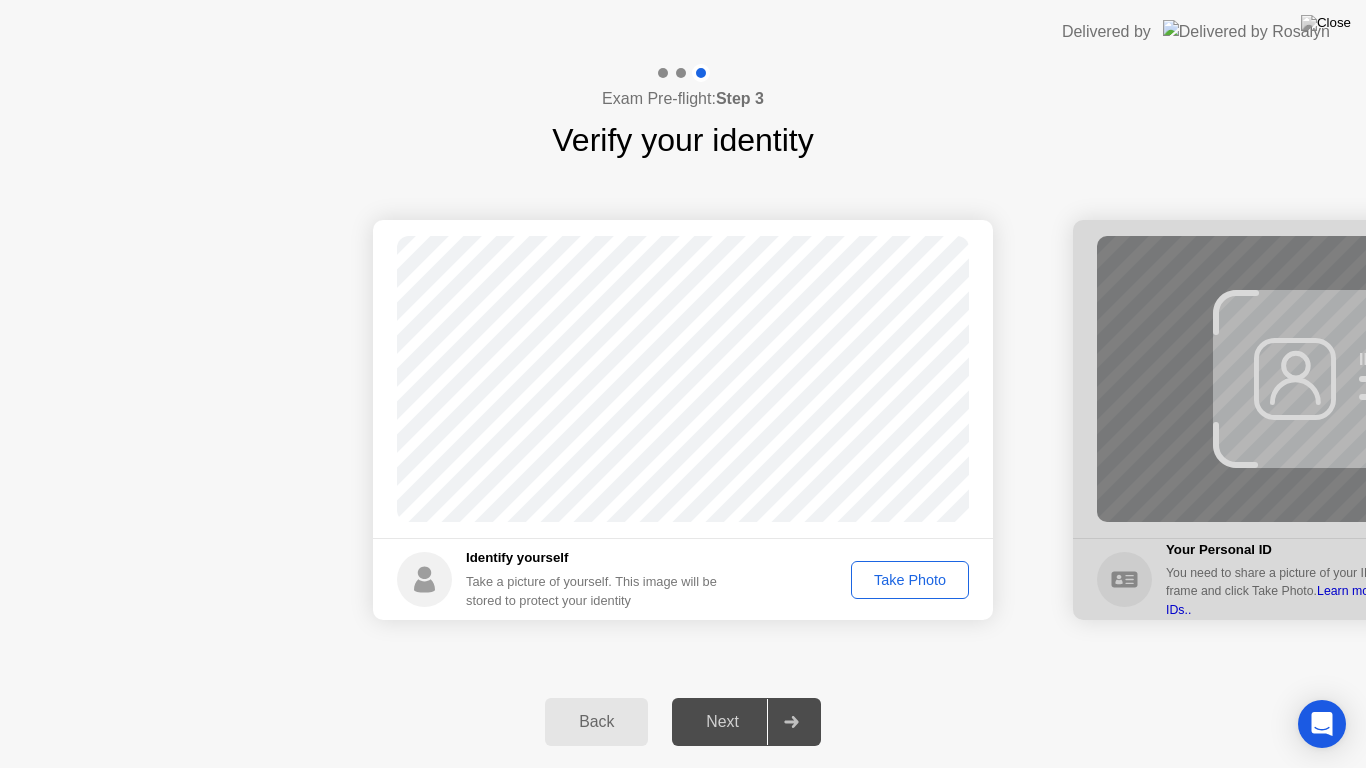 click on "Take Photo" 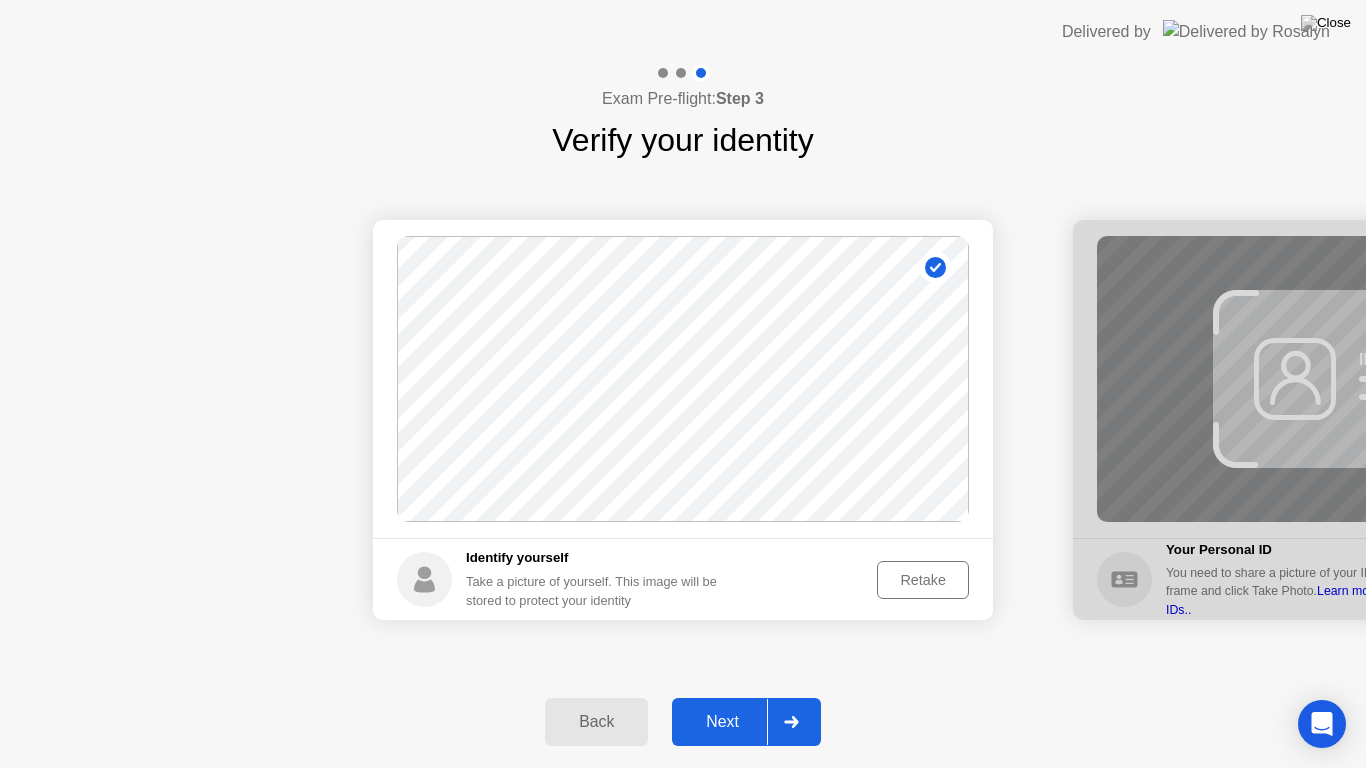 click on "Next" 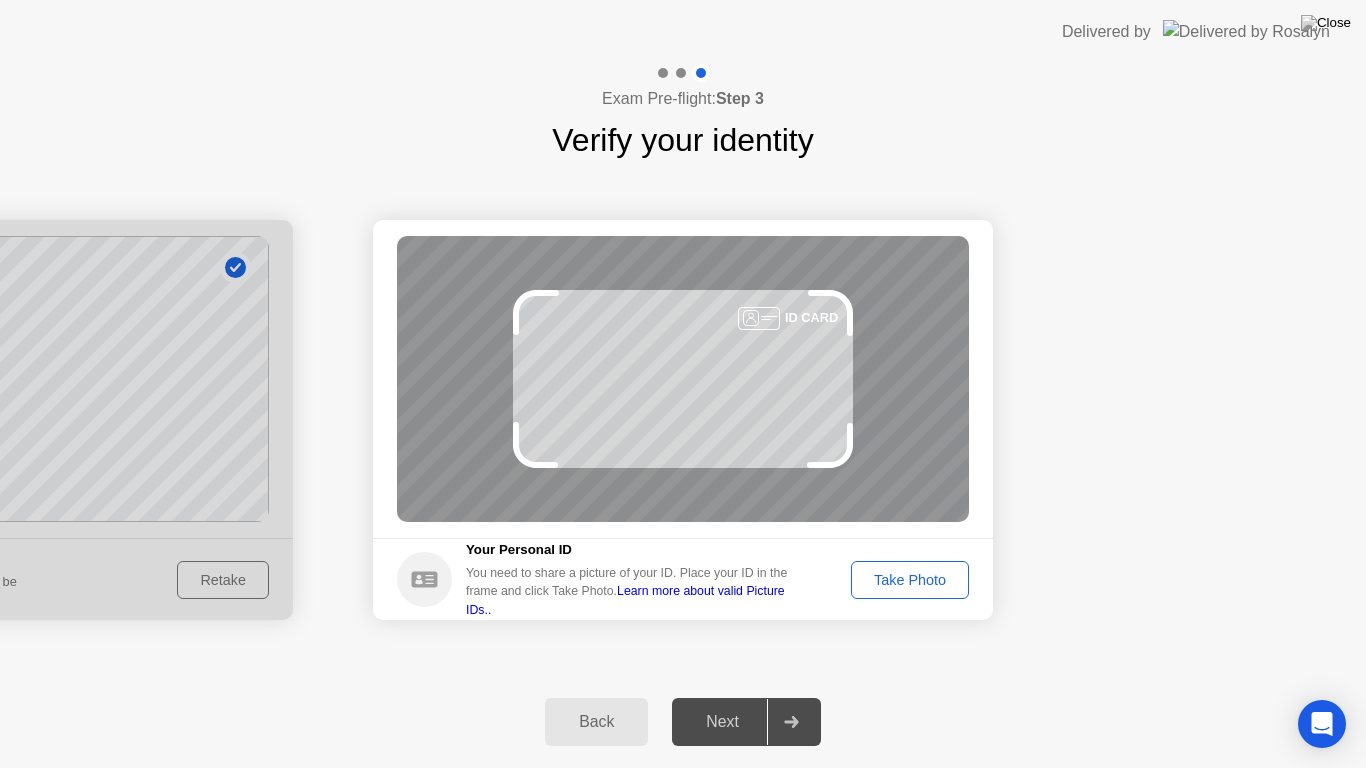 click on "Take Photo" 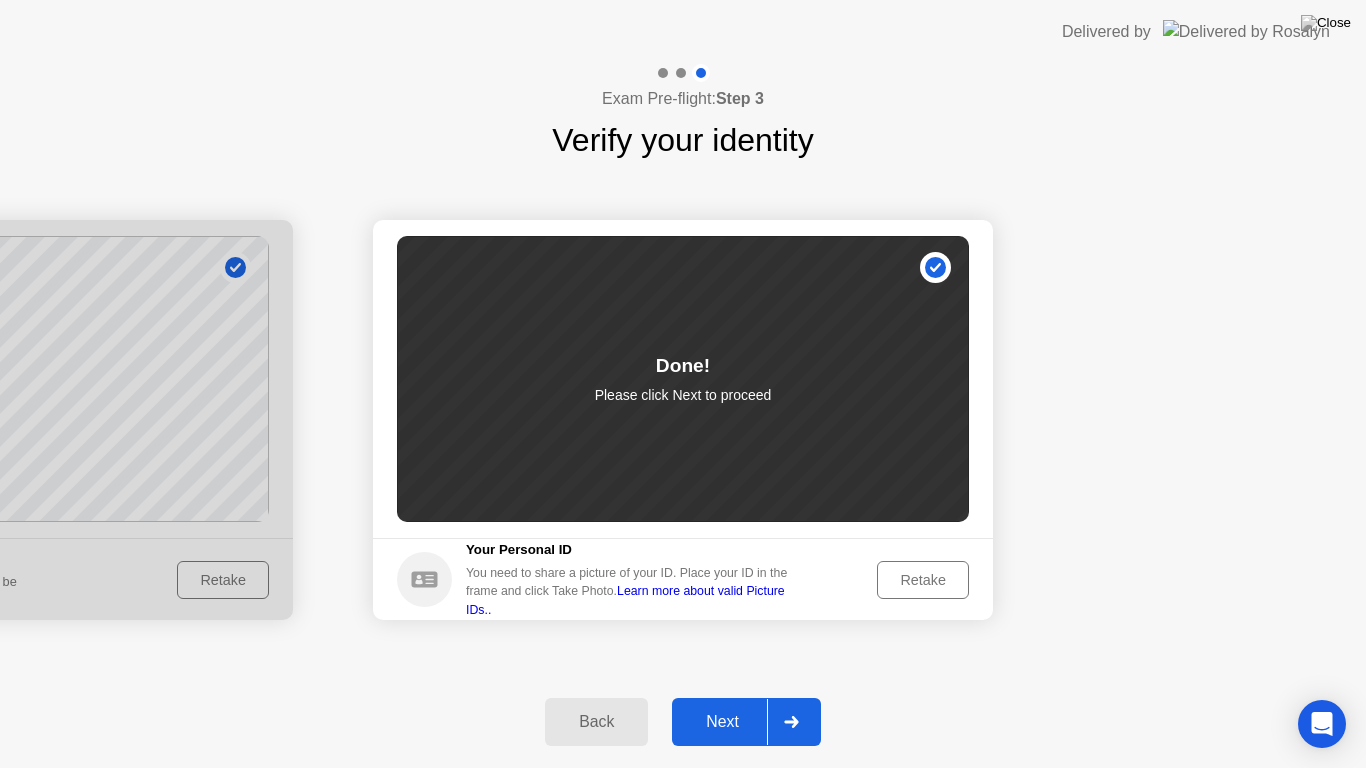 click on "Next" 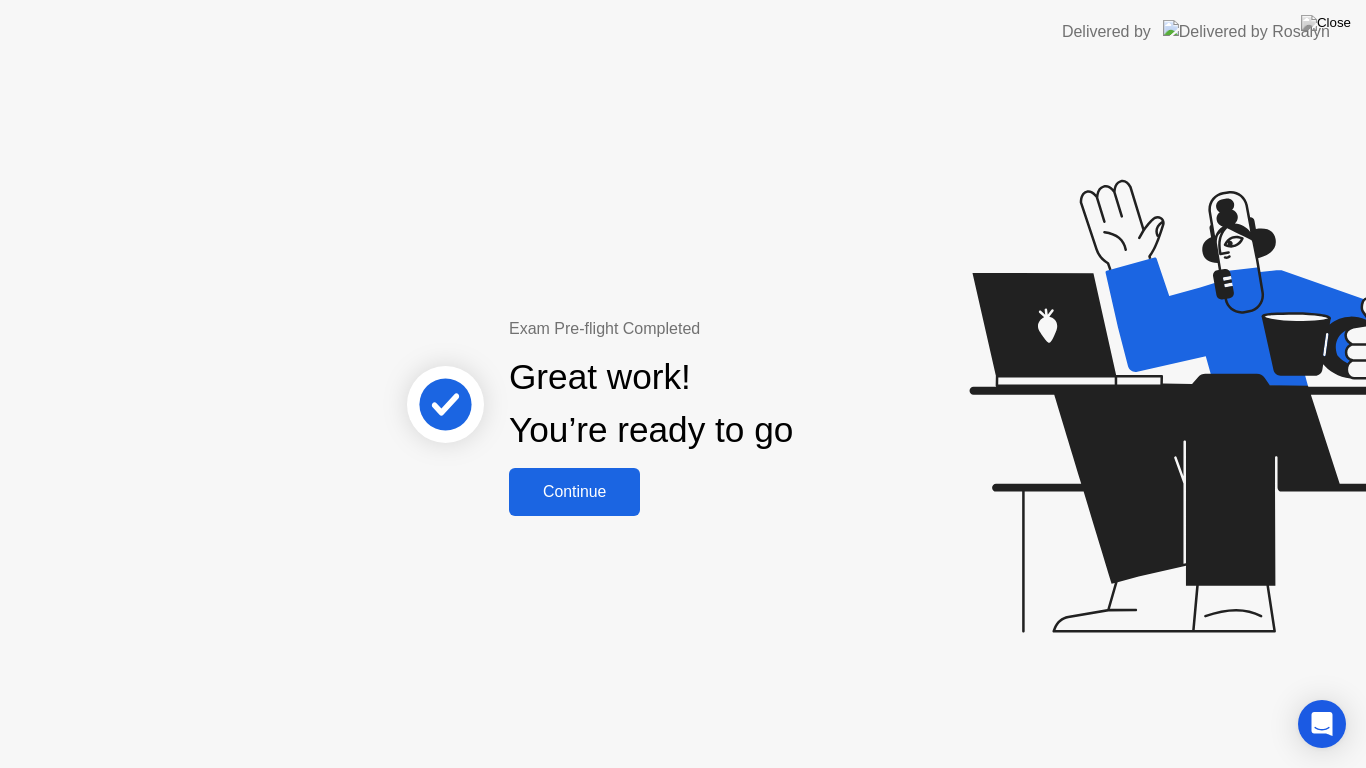 click on "Continue" 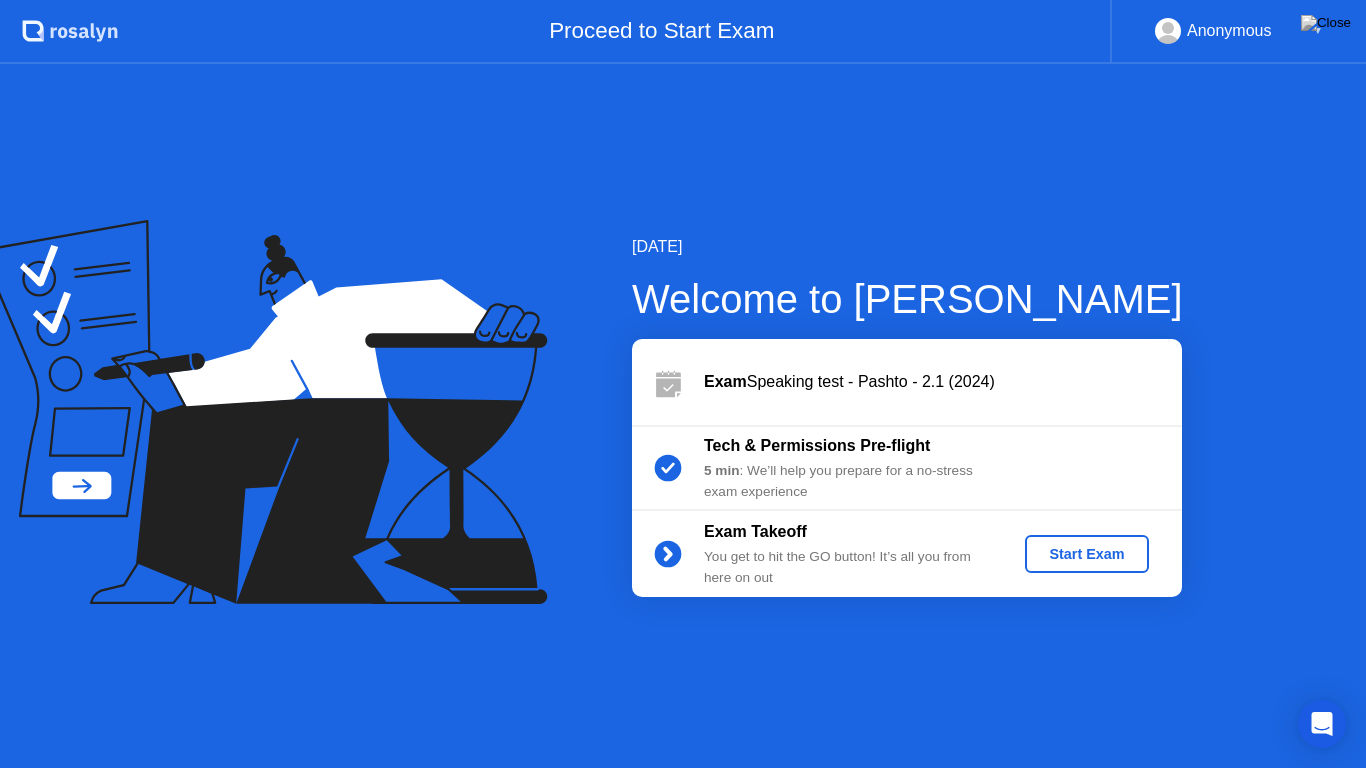 click on "Start Exam" 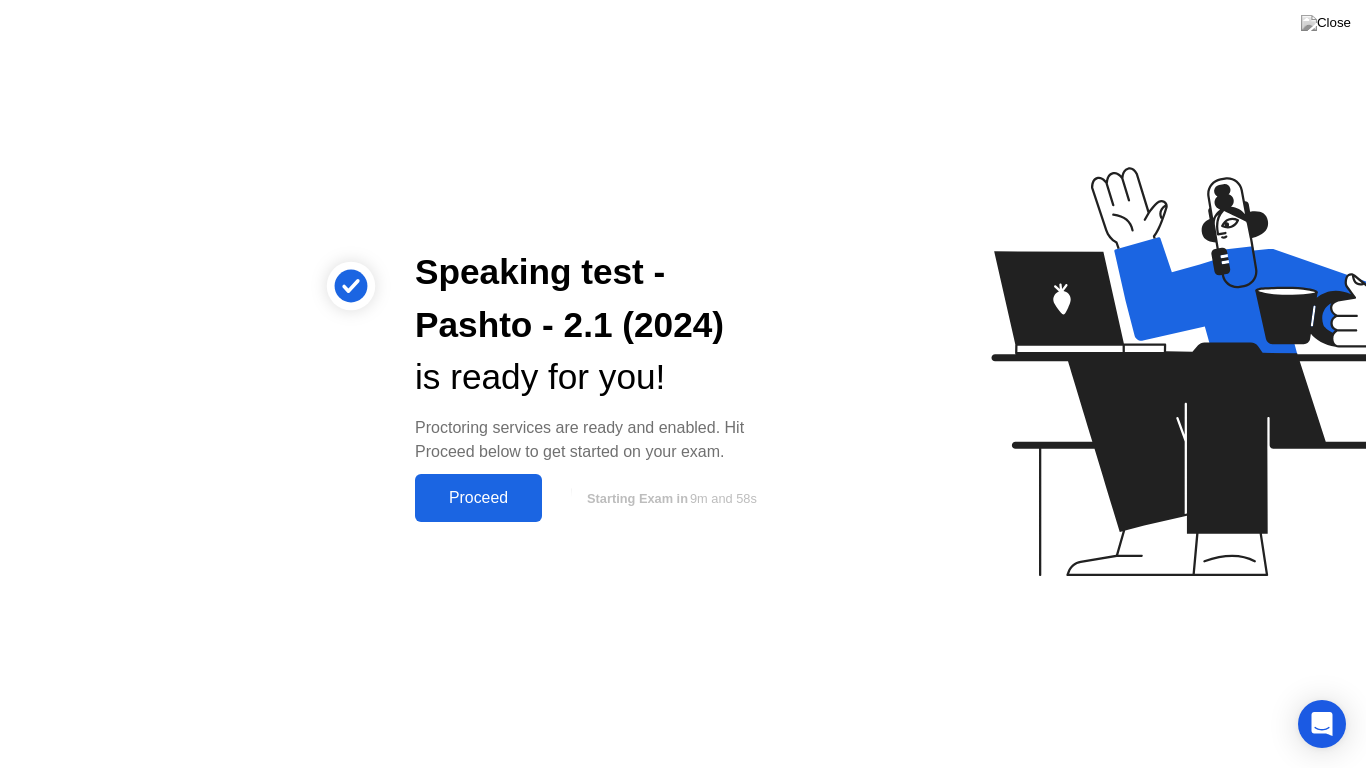 click on "Proceed" 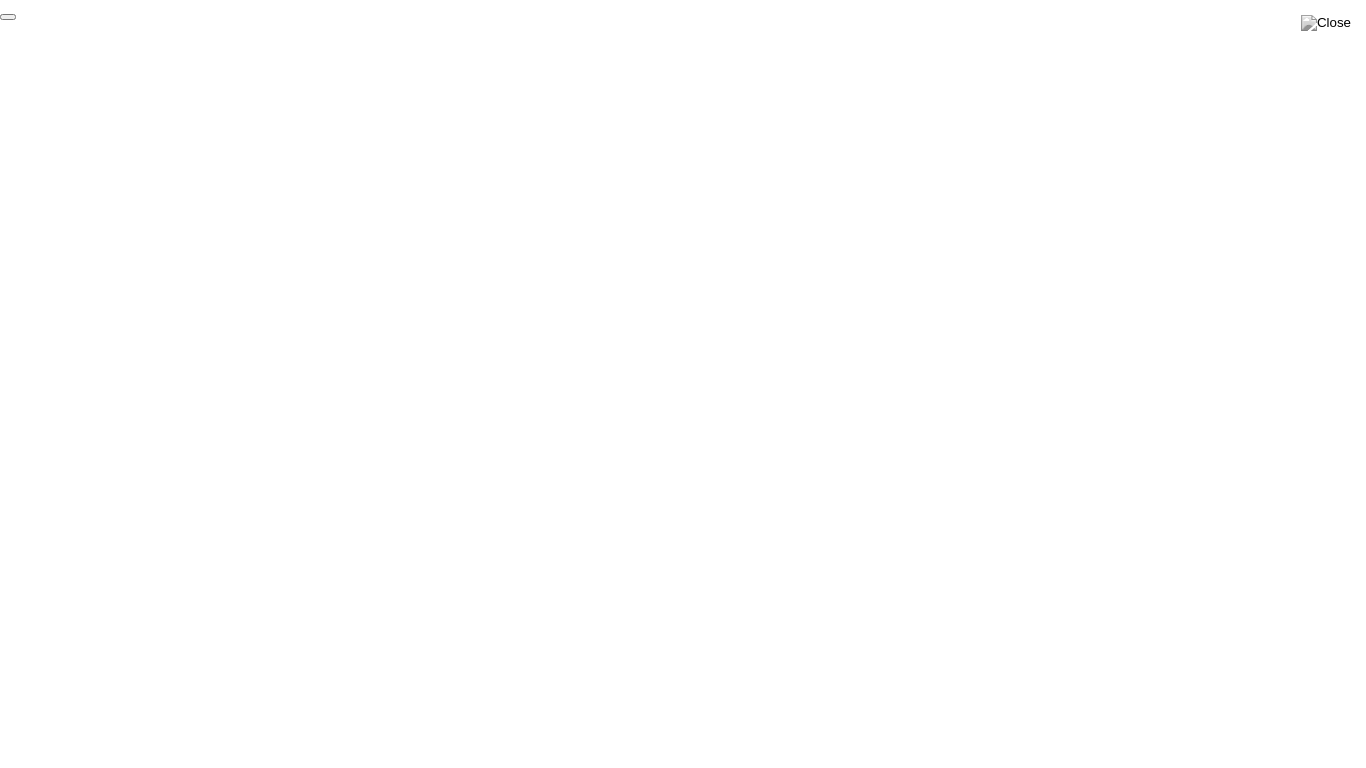 click on "End Proctoring Session" 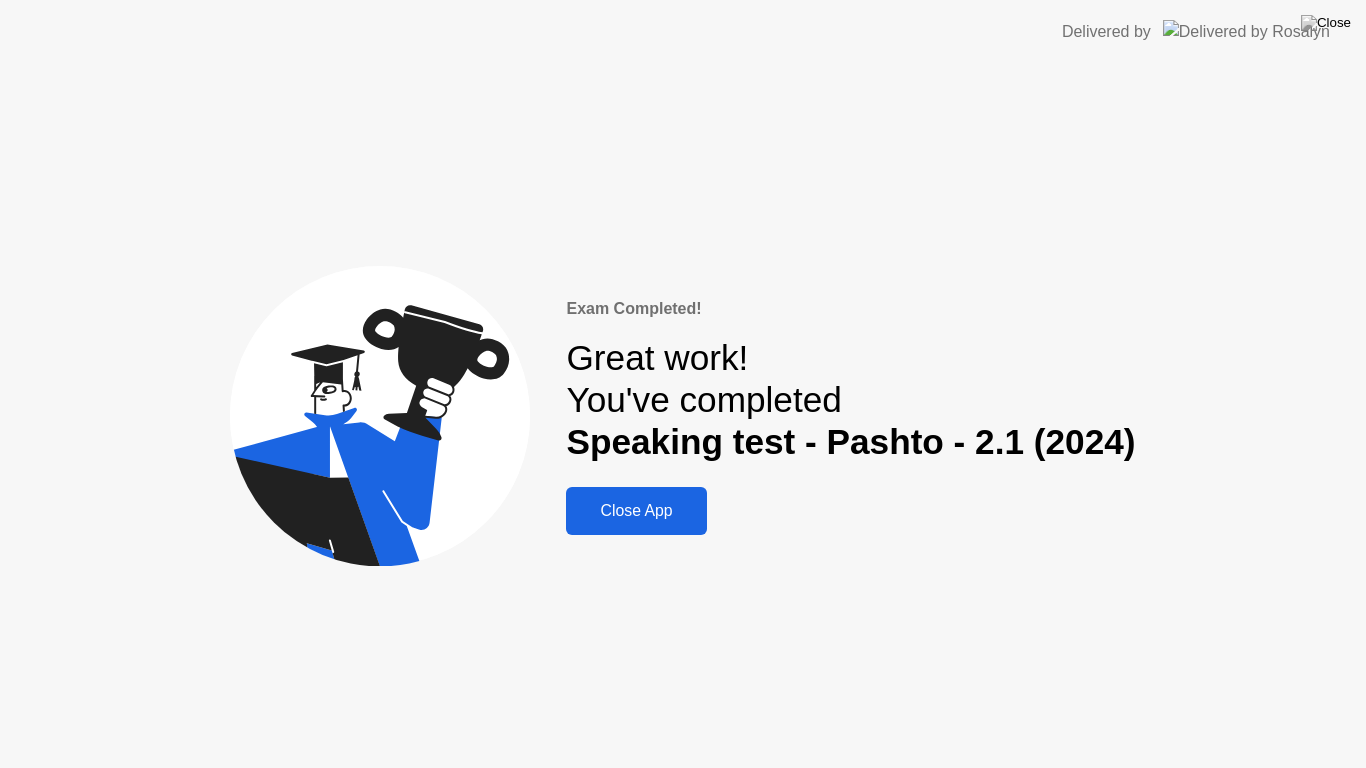 click on "Close App" 